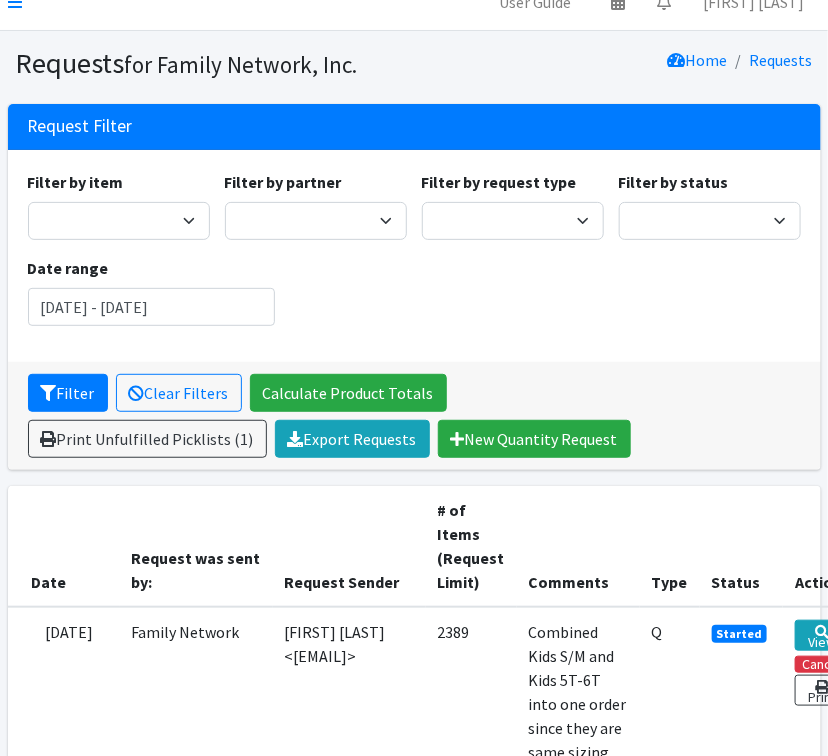 scroll, scrollTop: 0, scrollLeft: 0, axis: both 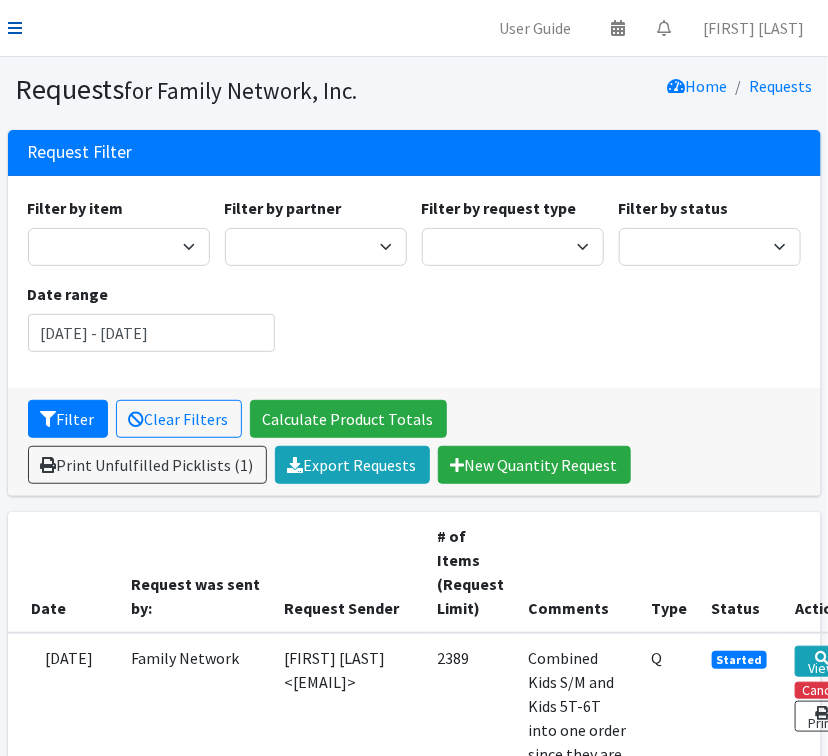 click at bounding box center (15, 28) 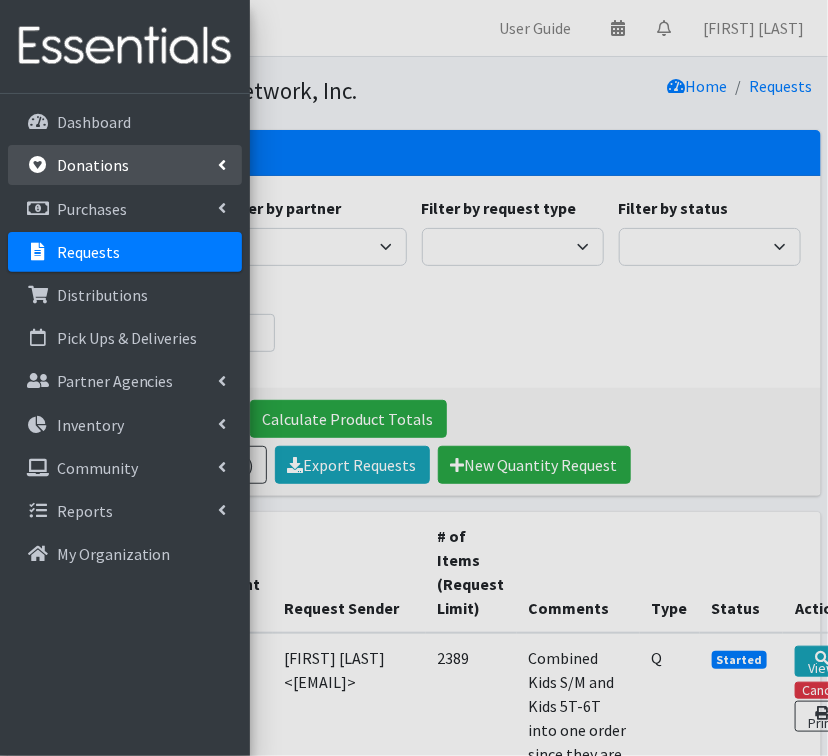 click on "Donations" at bounding box center (125, 165) 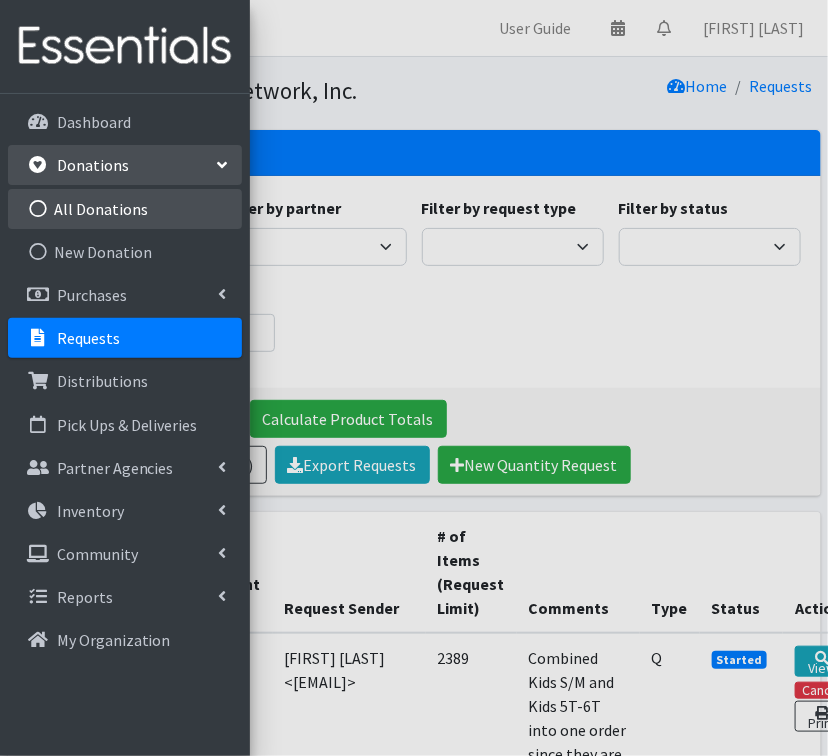 click on "All Donations" at bounding box center [125, 209] 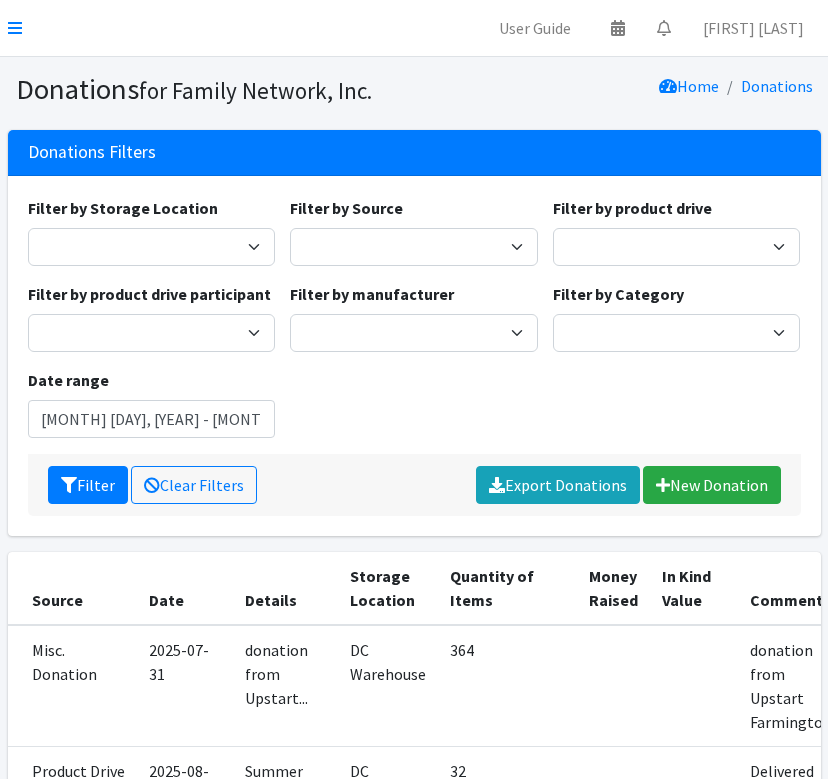 scroll, scrollTop: 0, scrollLeft: 0, axis: both 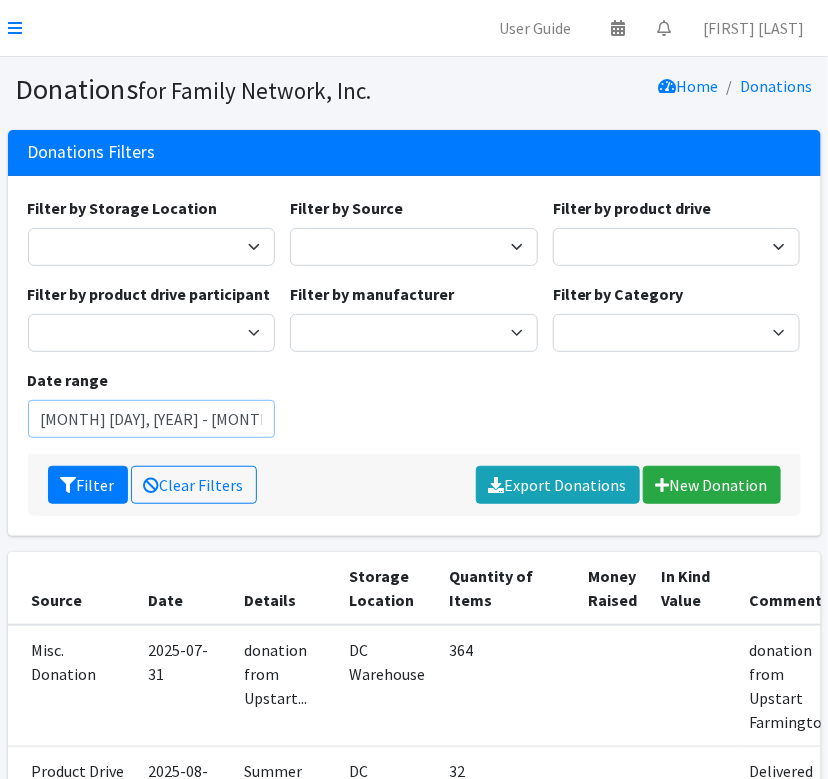 click on "[MONTH] [DAY], [YEAR] - [MONTH] [DAY], [YEAR]" at bounding box center [152, 419] 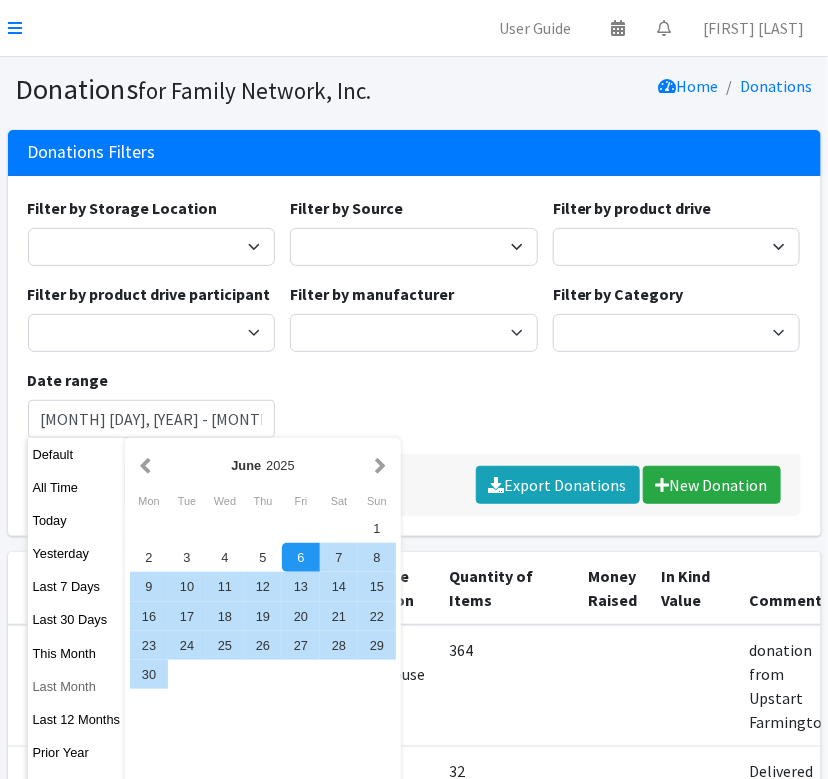 click on "Last Month" at bounding box center (77, 686) 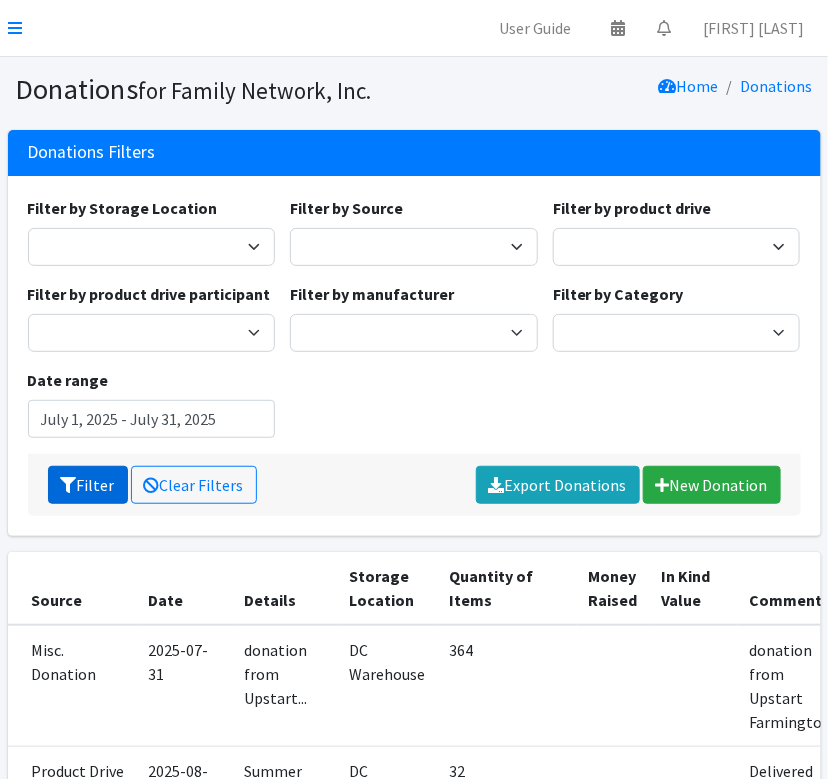 click on "Filter" at bounding box center (88, 485) 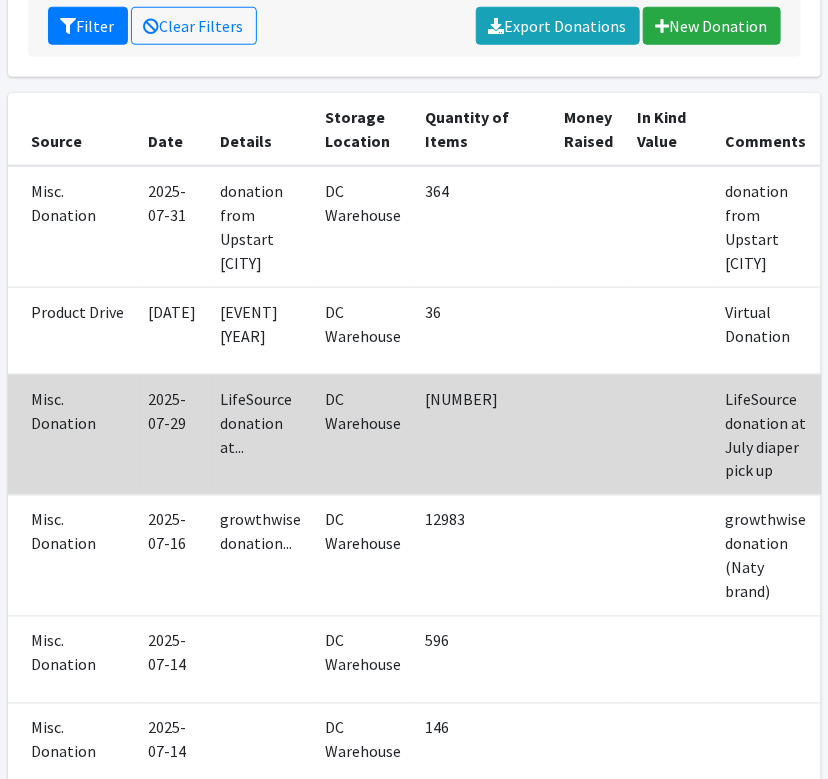 scroll, scrollTop: 457, scrollLeft: 0, axis: vertical 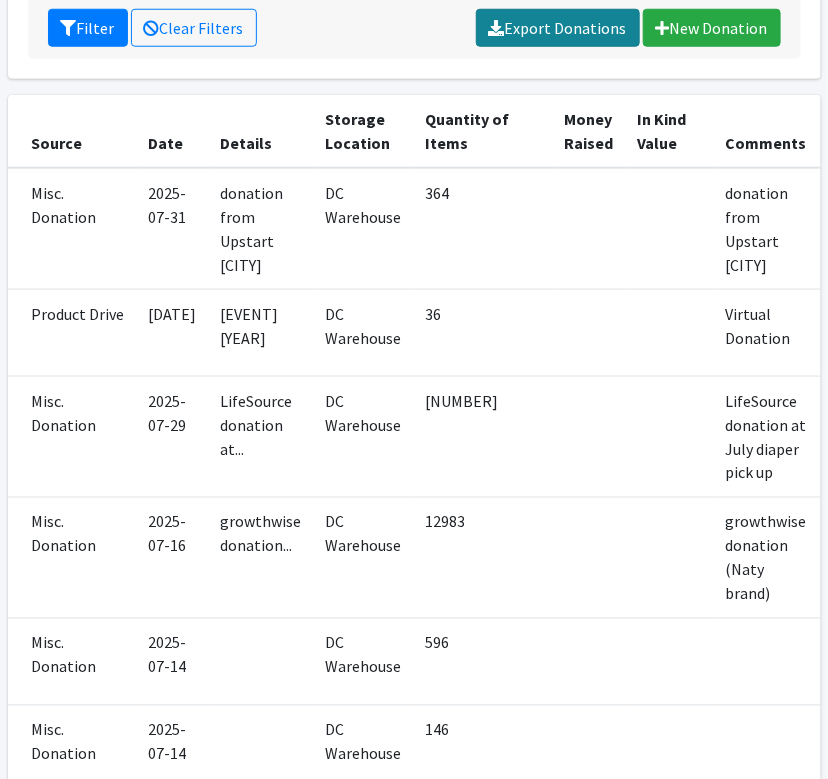 click on "Export Donations" at bounding box center [558, 28] 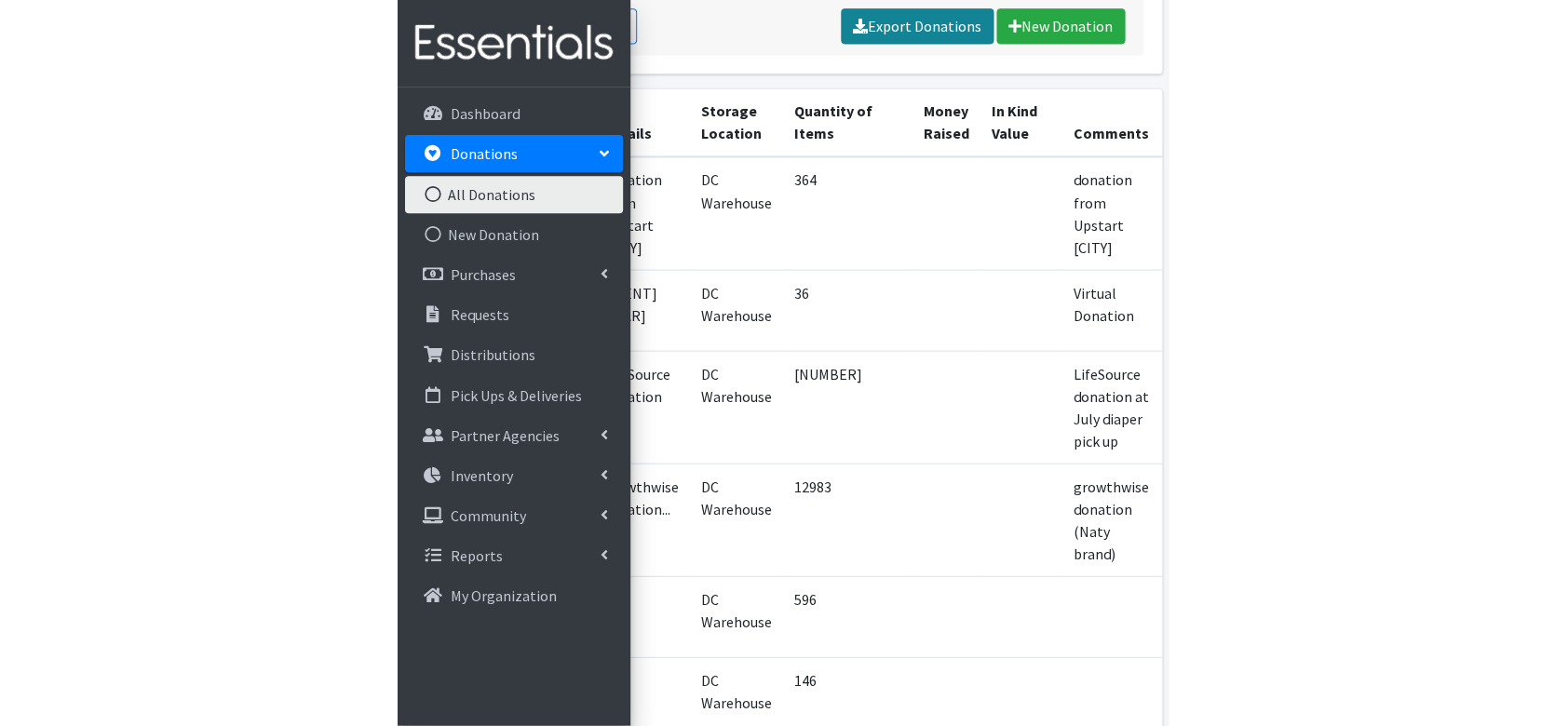scroll, scrollTop: 302, scrollLeft: 0, axis: vertical 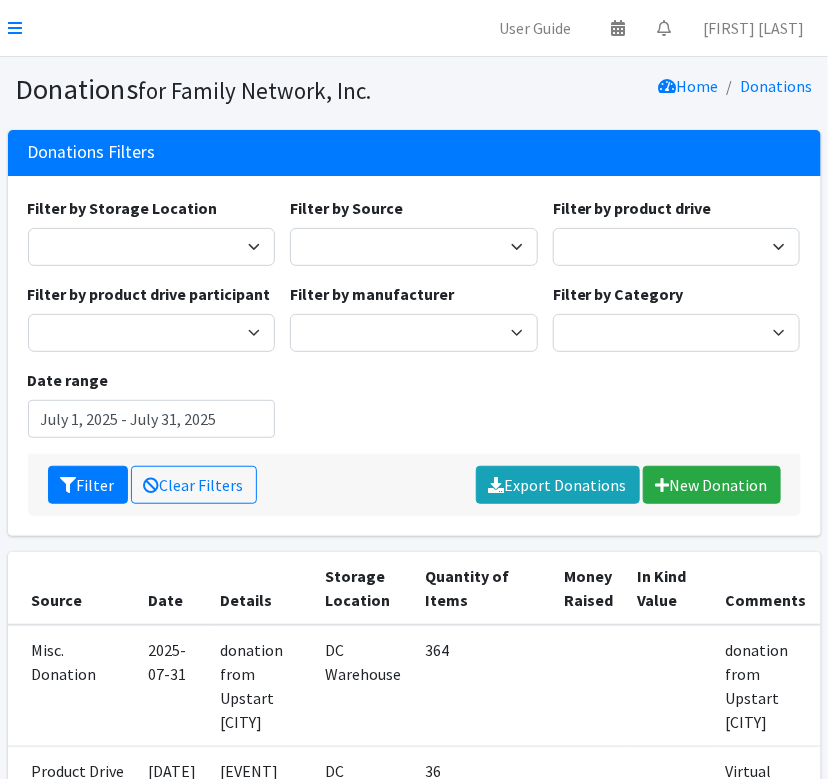 click on "User Guide
0 Pick-ups
remaining this week
View Calendar
0
Requests
0
Partner Agencies Pending Review
Lacey Schroeder
Account Settings
My Organization
Log Out" at bounding box center (414, 28) 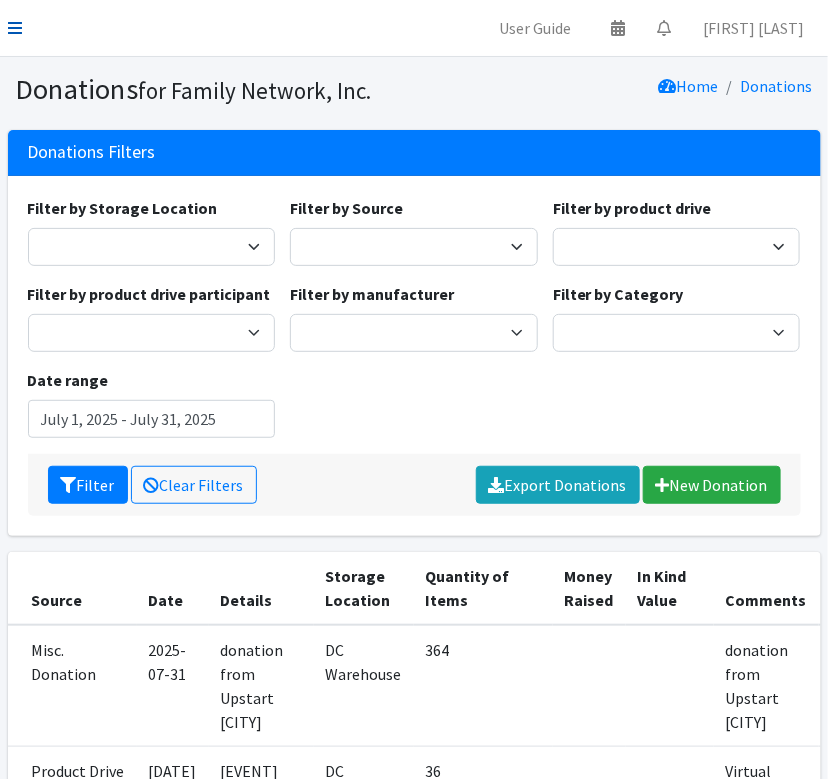 click at bounding box center (15, 28) 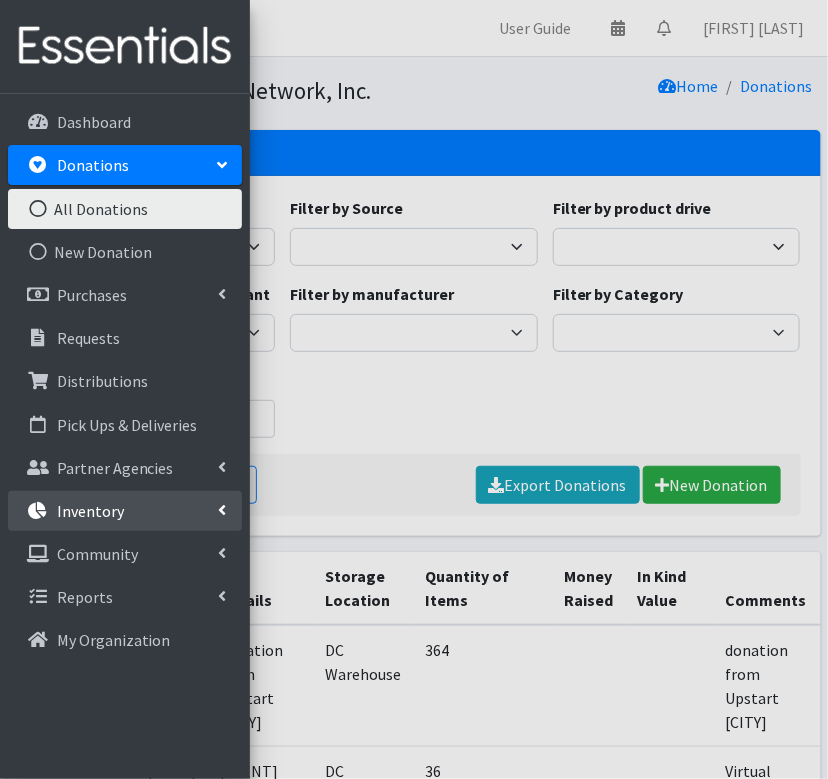 click on "Inventory" at bounding box center [90, 511] 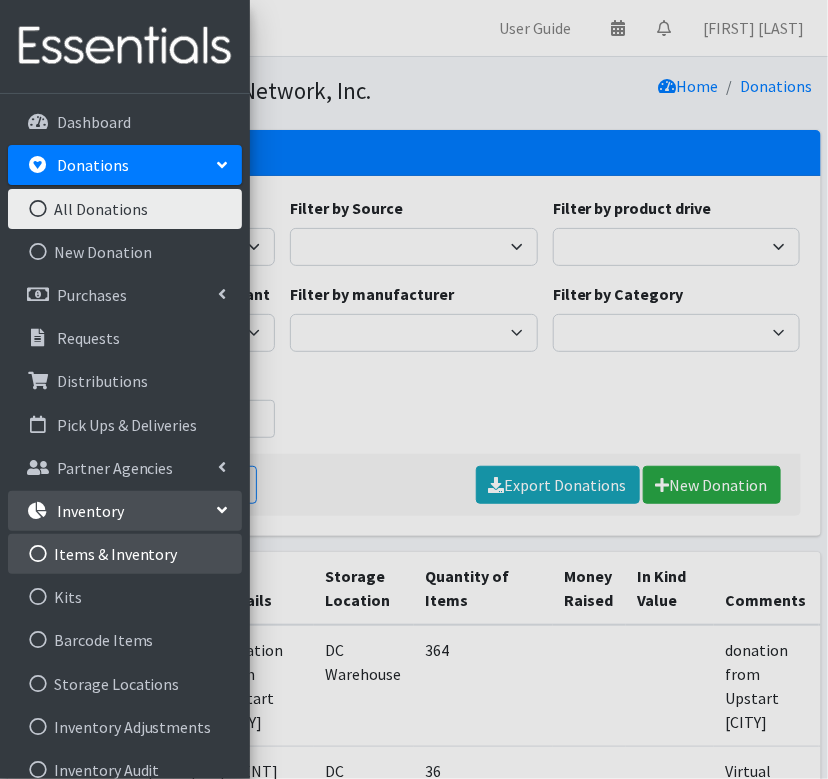 click on "Items & Inventory" at bounding box center [125, 554] 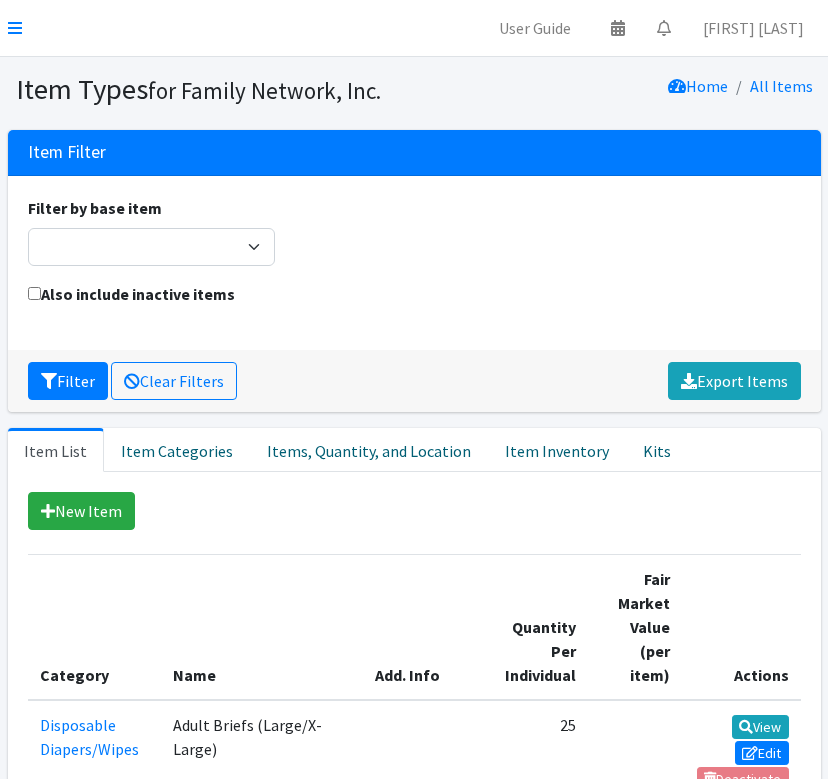 scroll, scrollTop: 0, scrollLeft: 0, axis: both 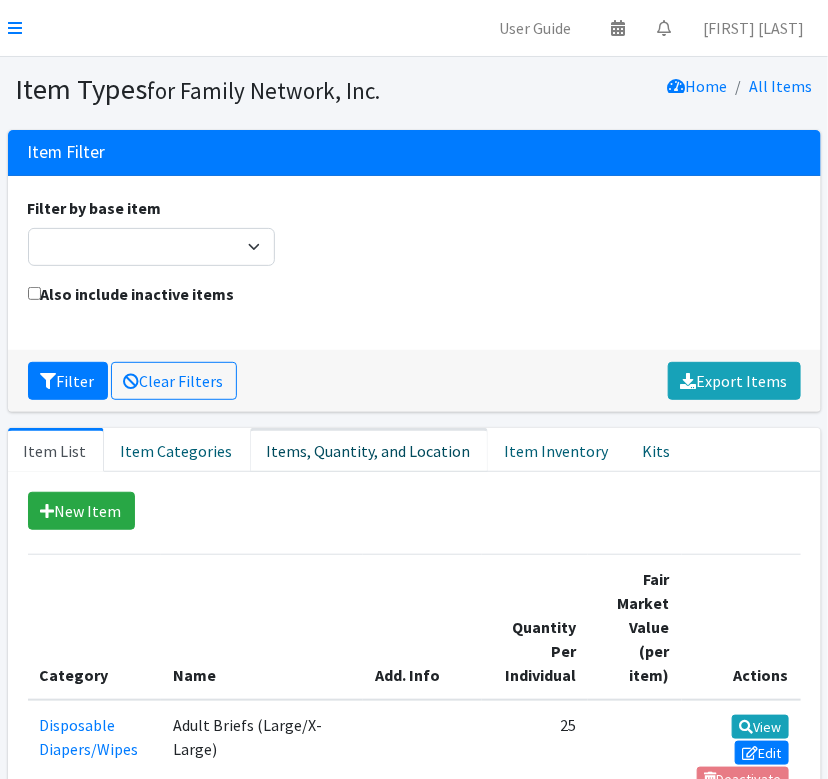 click on "Items,
Quantity, and Location" at bounding box center (369, 450) 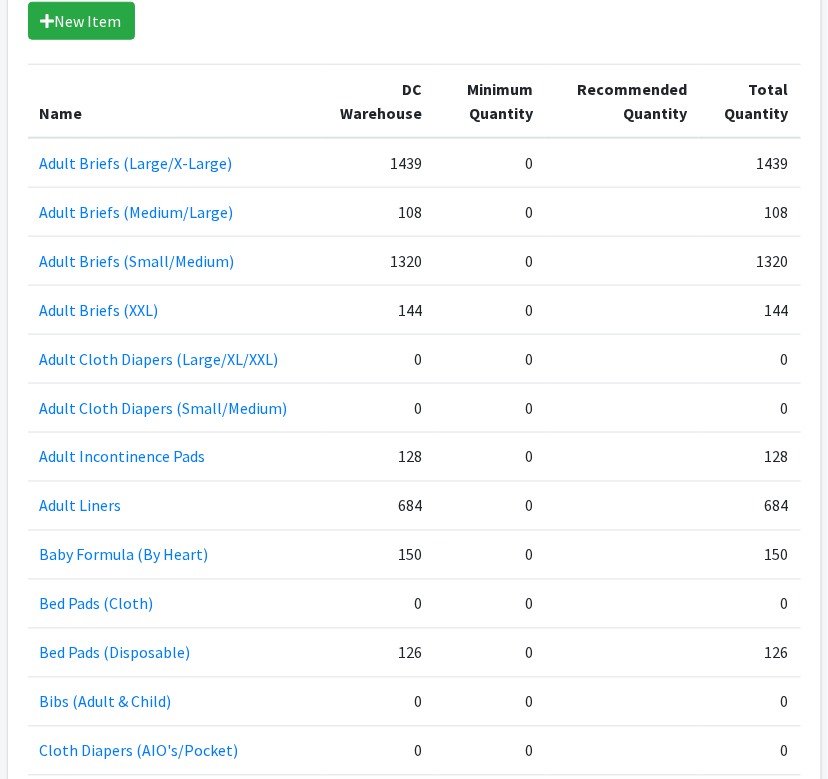 scroll, scrollTop: 492, scrollLeft: 0, axis: vertical 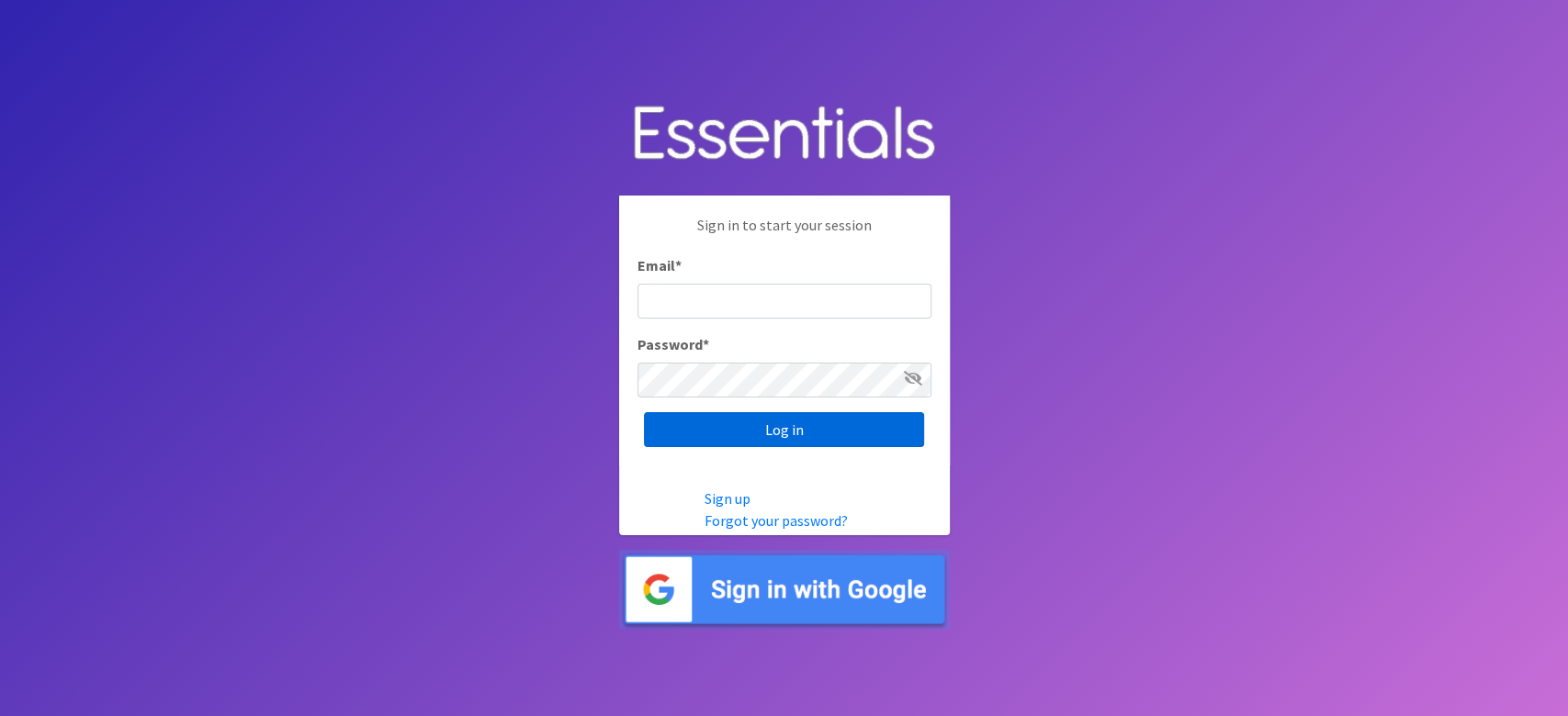 type on "lacey@familynetworknwa.com" 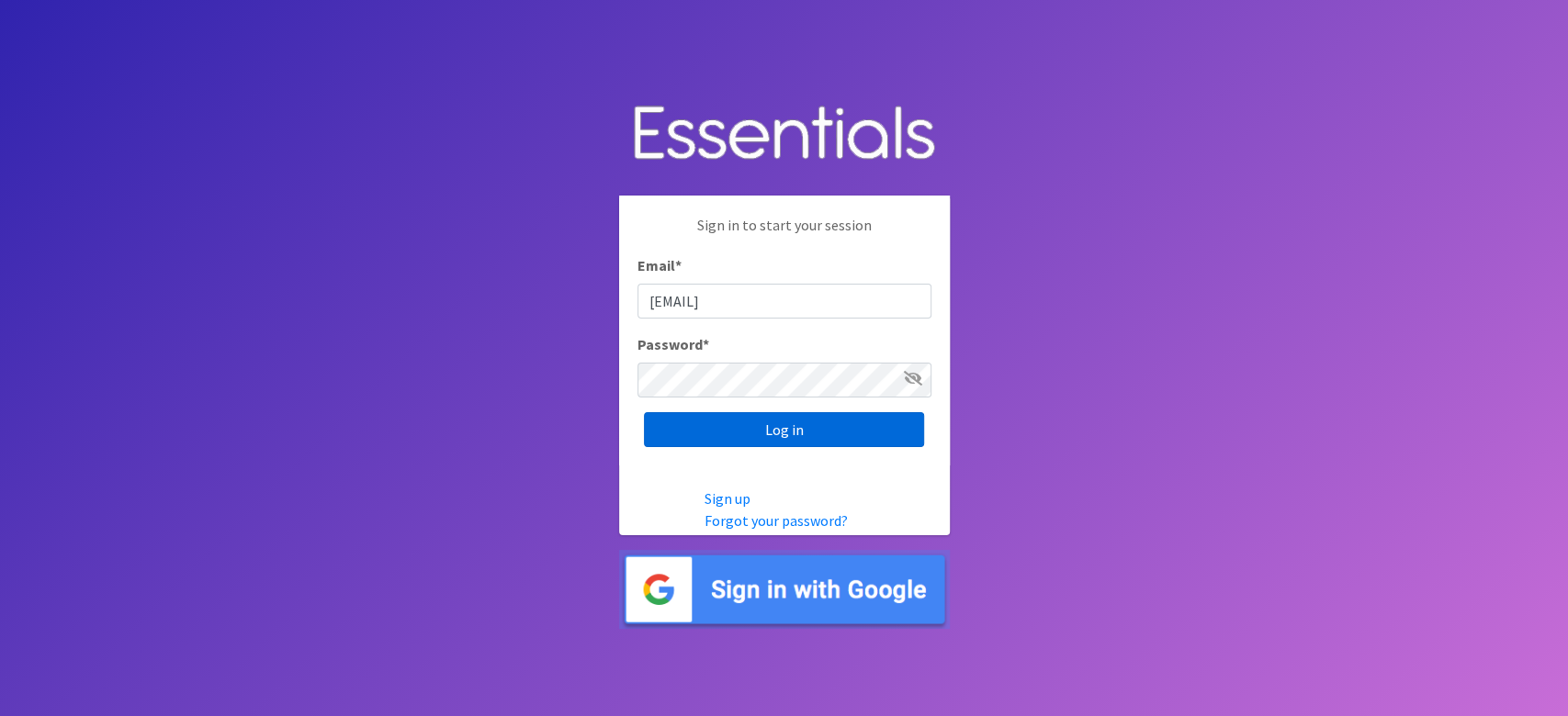 click on "Log in" at bounding box center [784, 430] 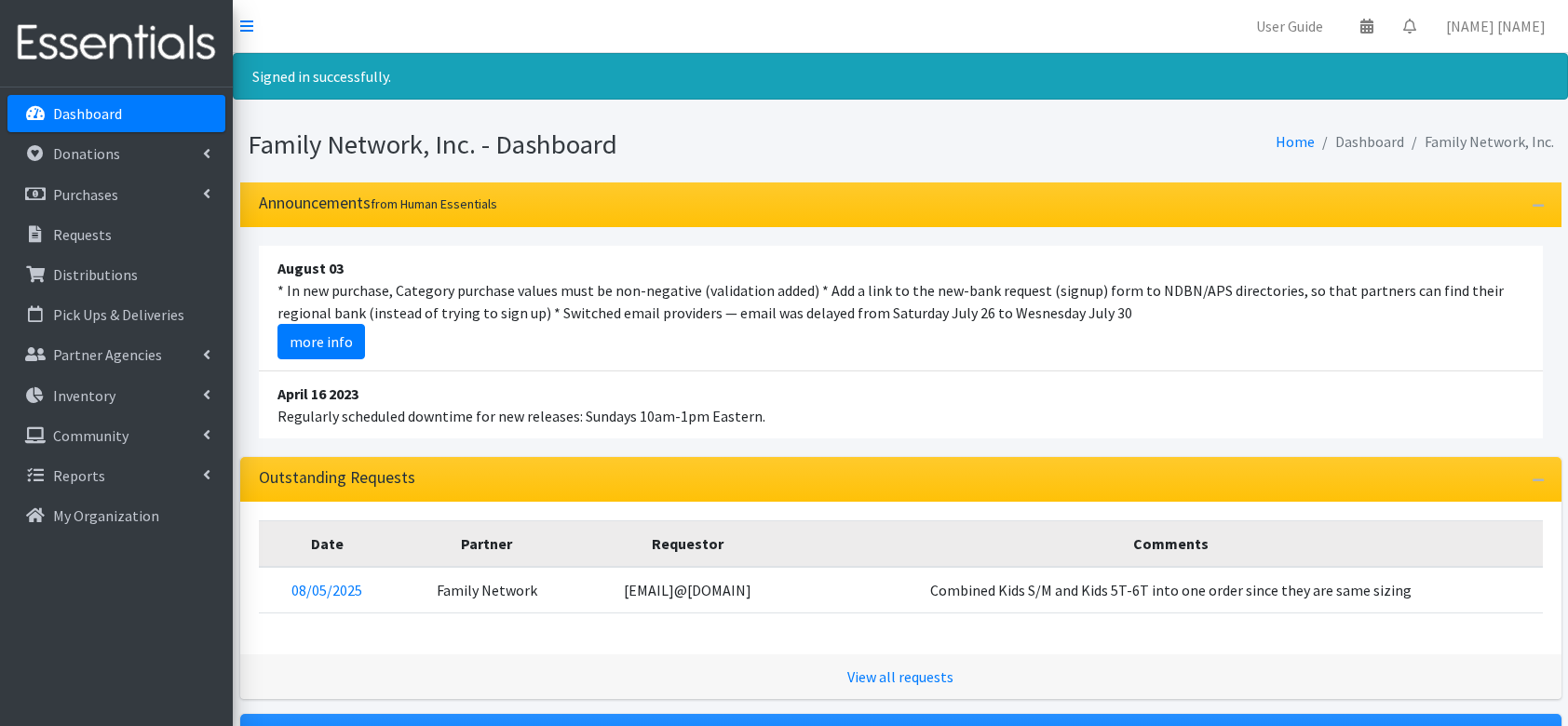 scroll, scrollTop: 0, scrollLeft: 0, axis: both 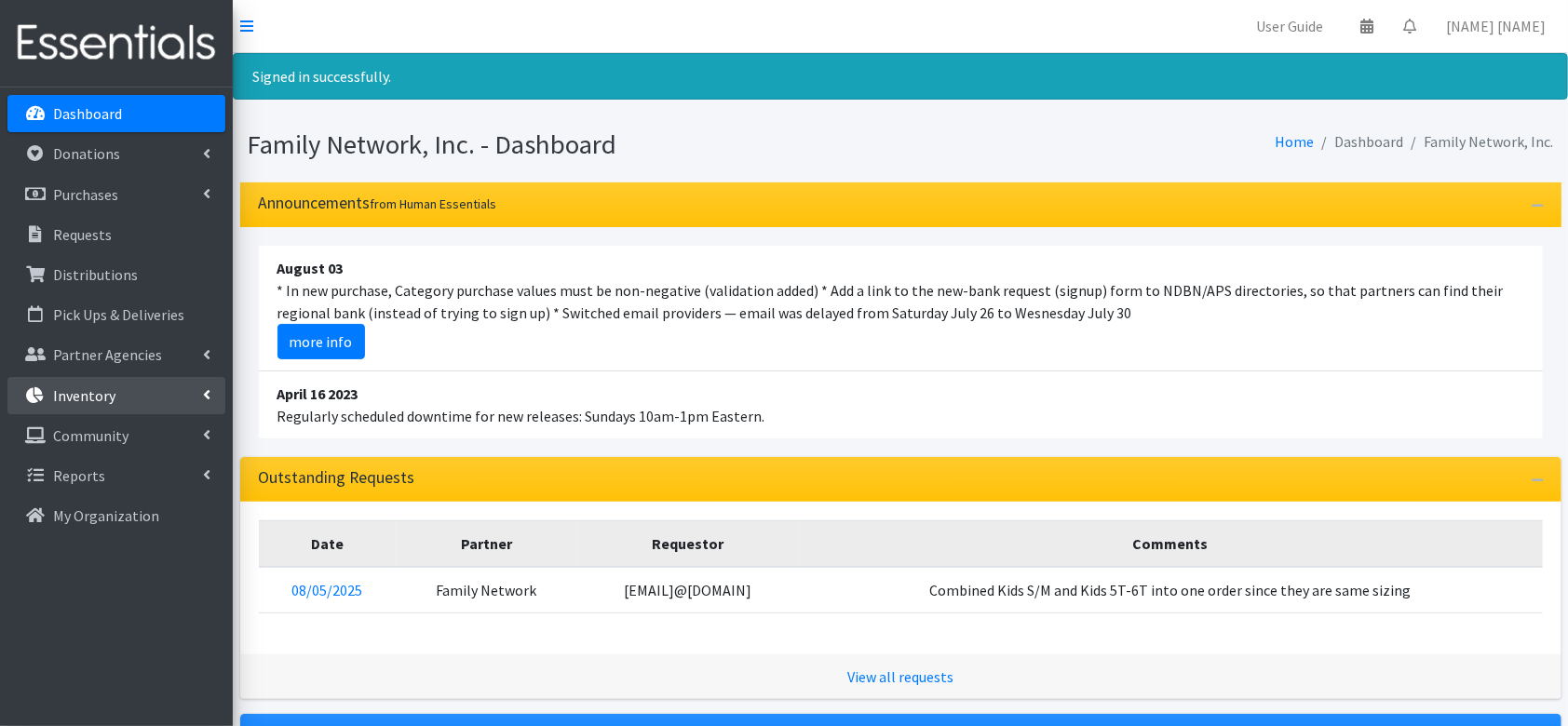 click at bounding box center [35, 396] 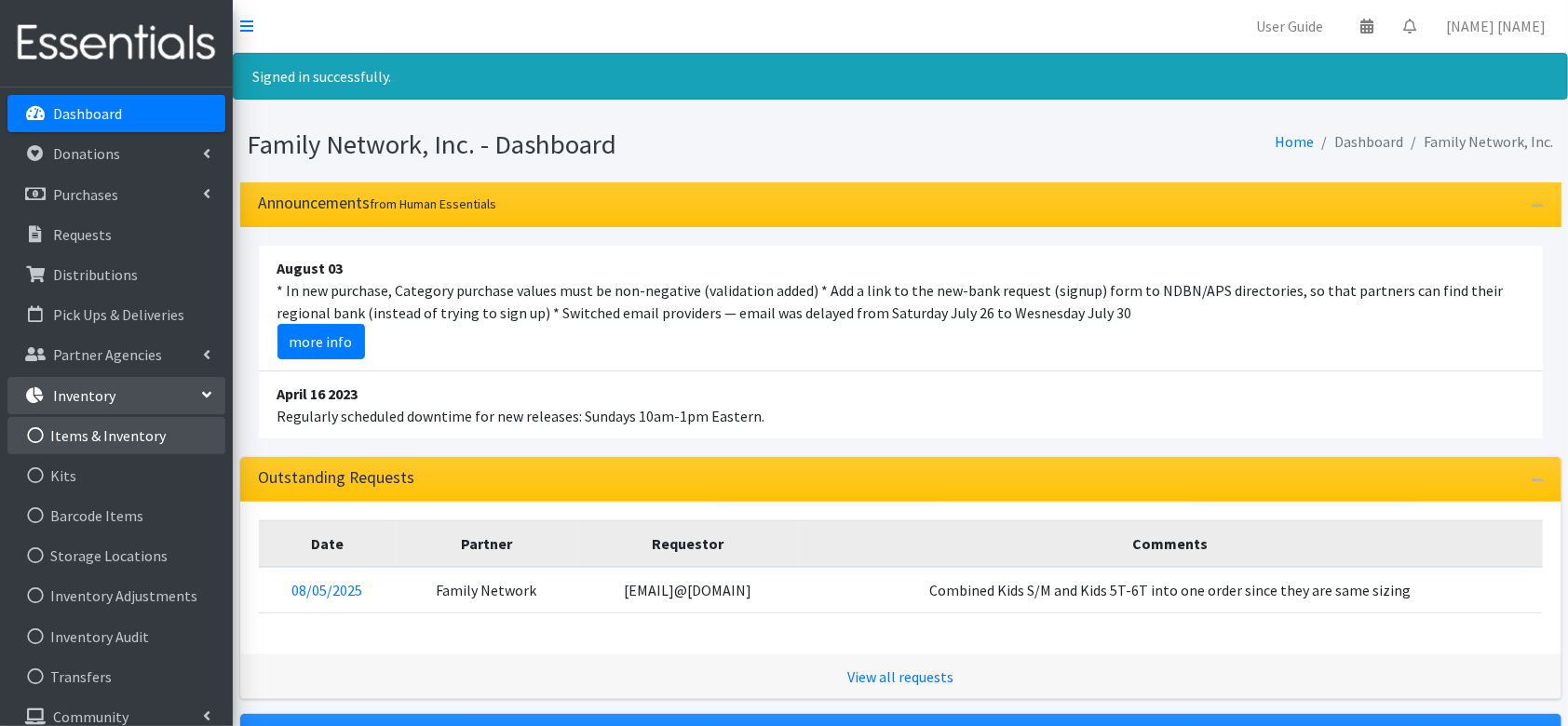 click on "Items & Inventory" at bounding box center (116, 436) 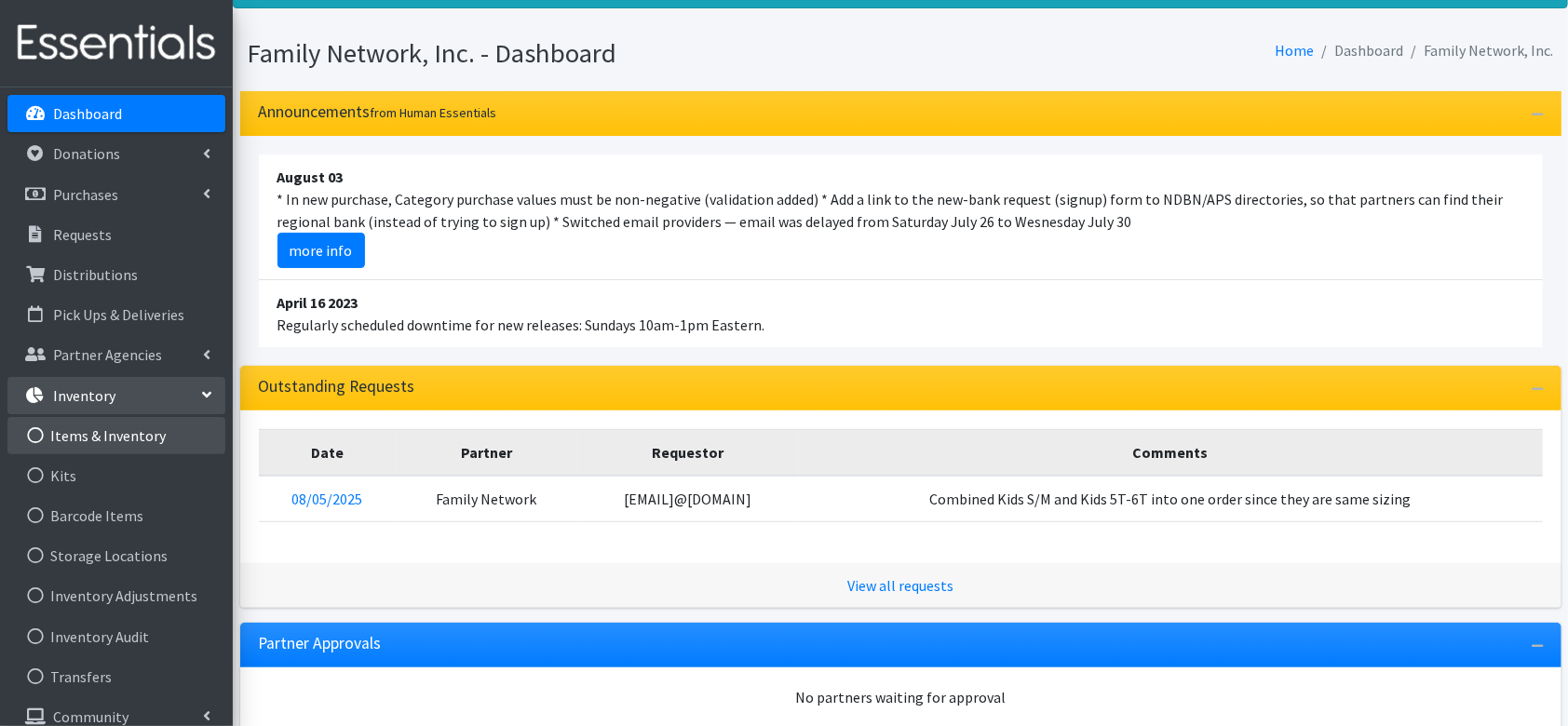 scroll, scrollTop: 94, scrollLeft: 0, axis: vertical 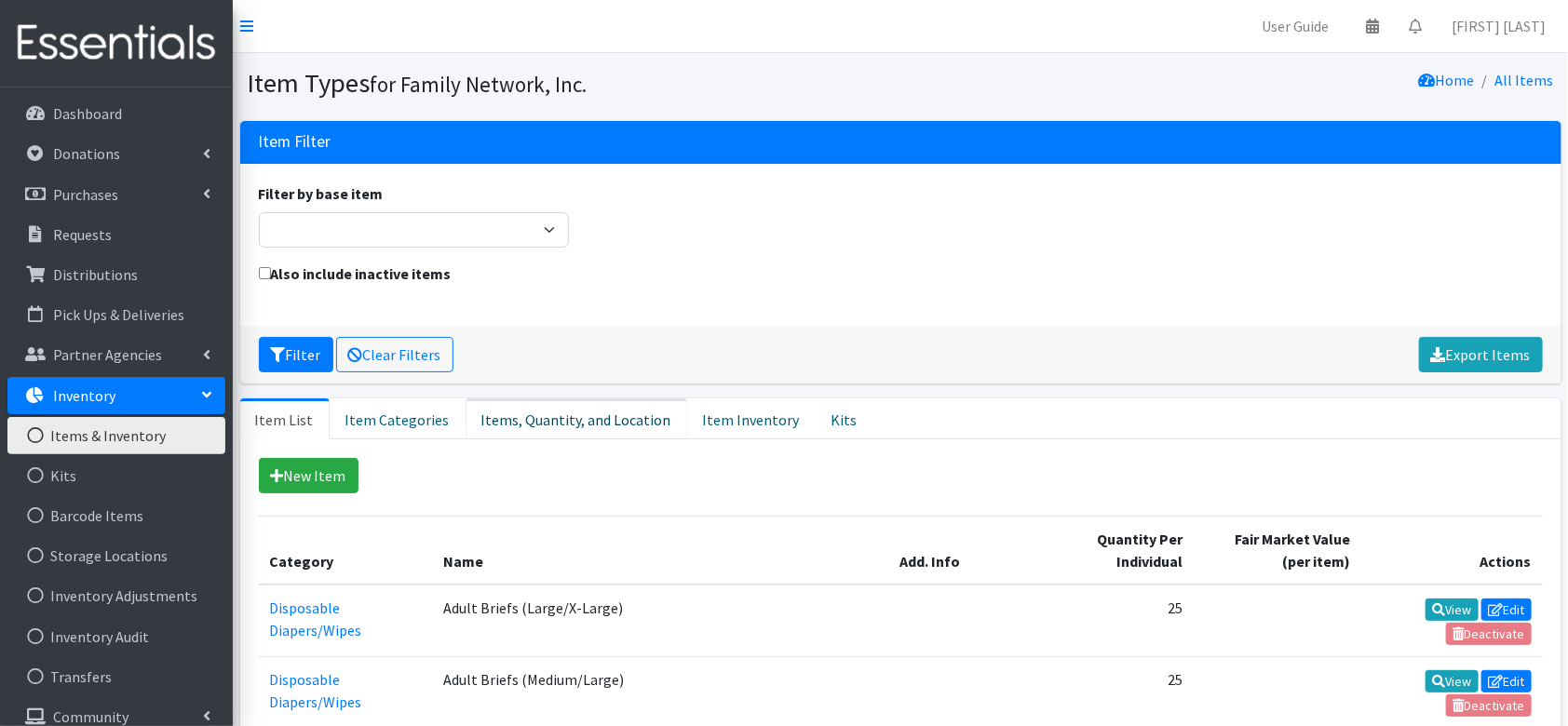 click on "Items,
Quantity, and Location" at bounding box center (576, 419) 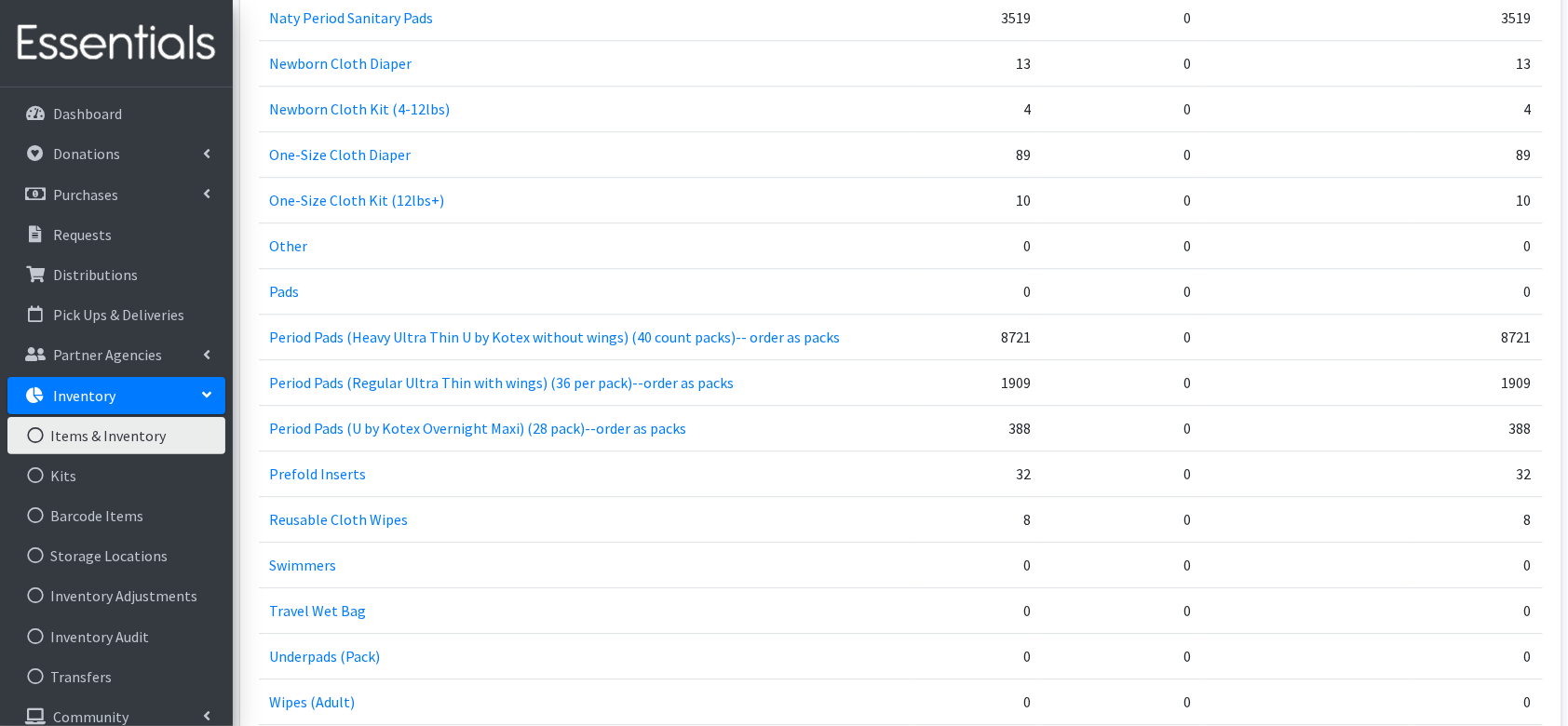 scroll, scrollTop: 2496, scrollLeft: 0, axis: vertical 